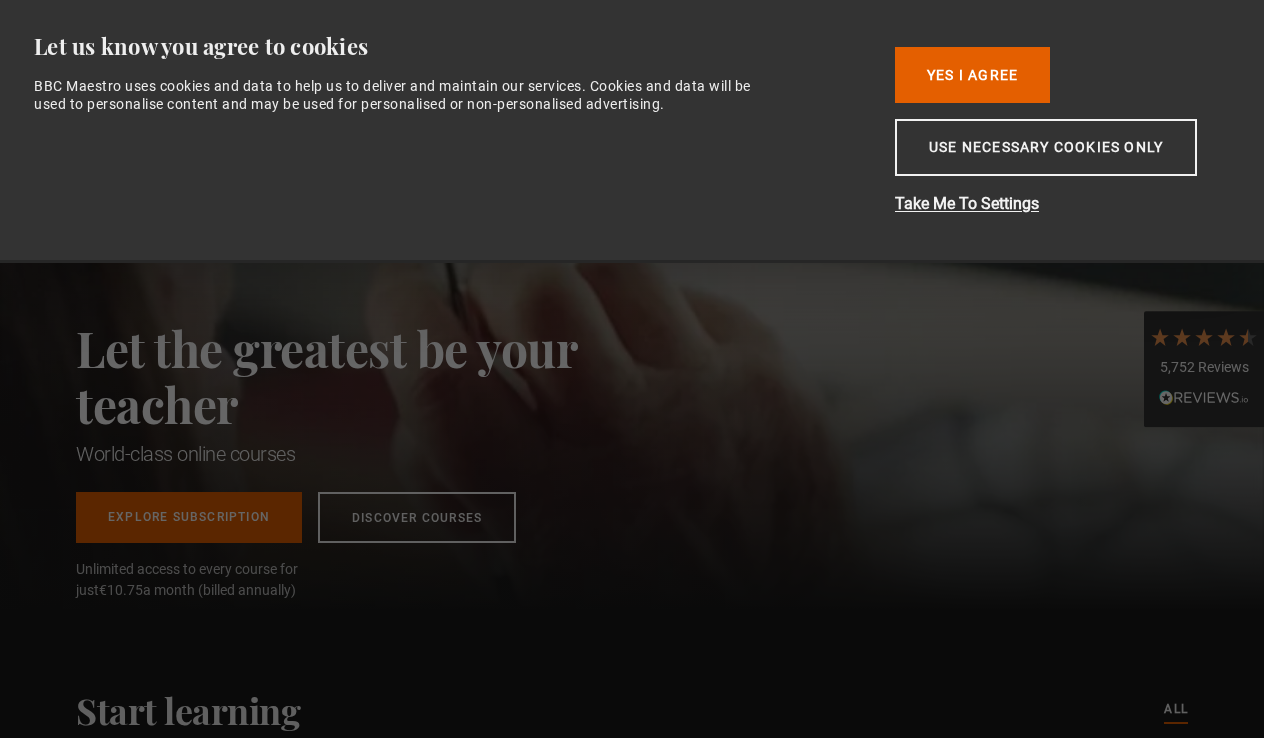 scroll, scrollTop: 0, scrollLeft: 0, axis: both 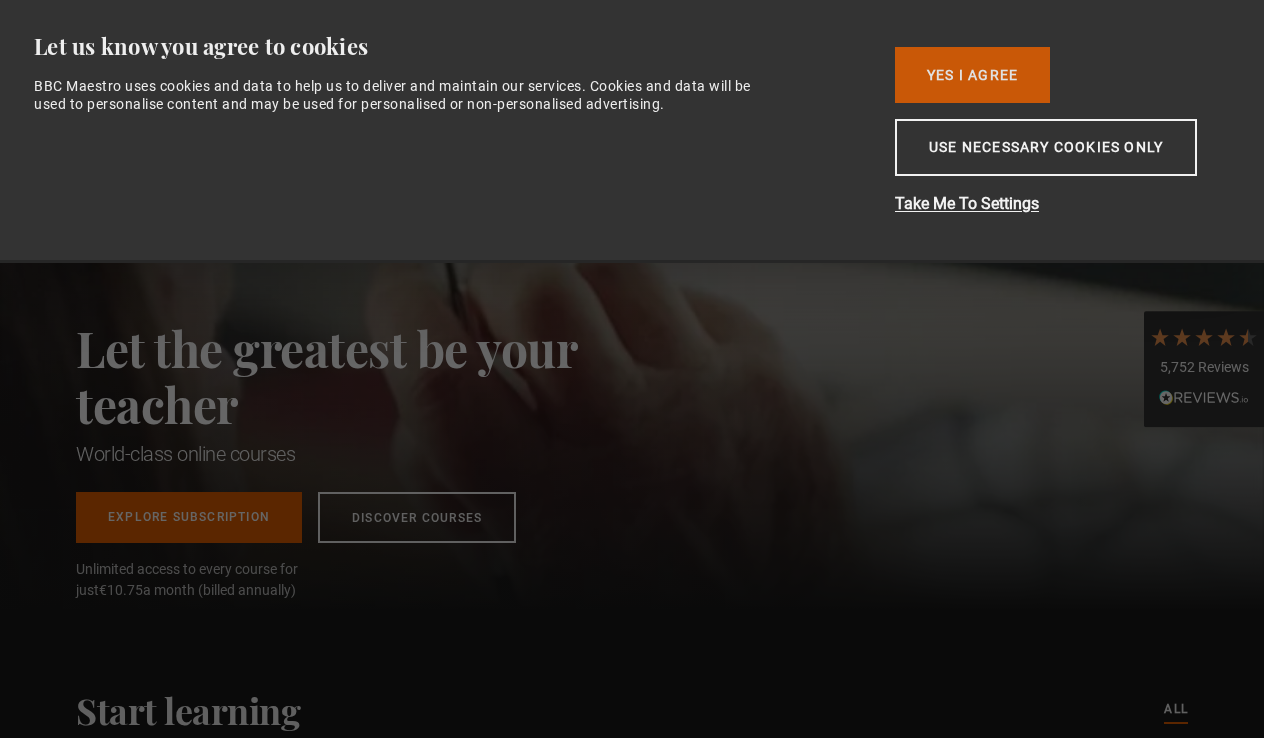 click on "Yes I Agree" at bounding box center [972, 75] 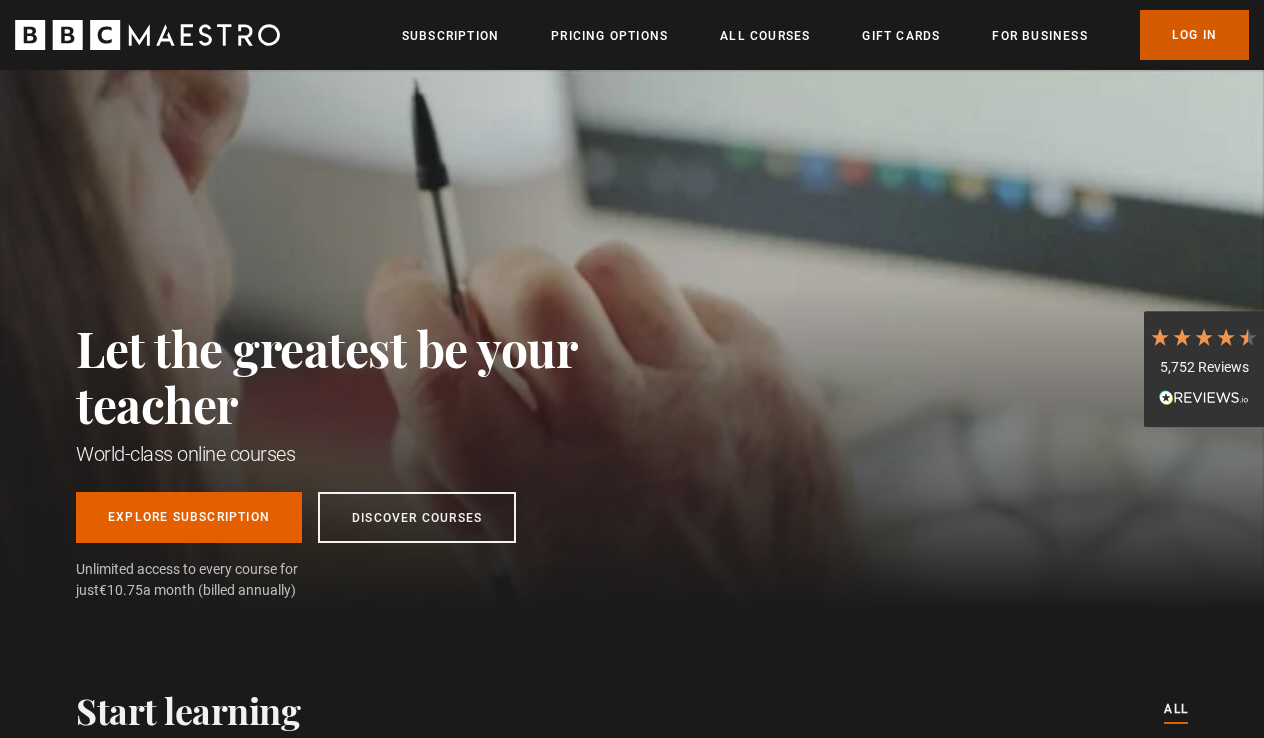 click on "Log In" at bounding box center (1194, 35) 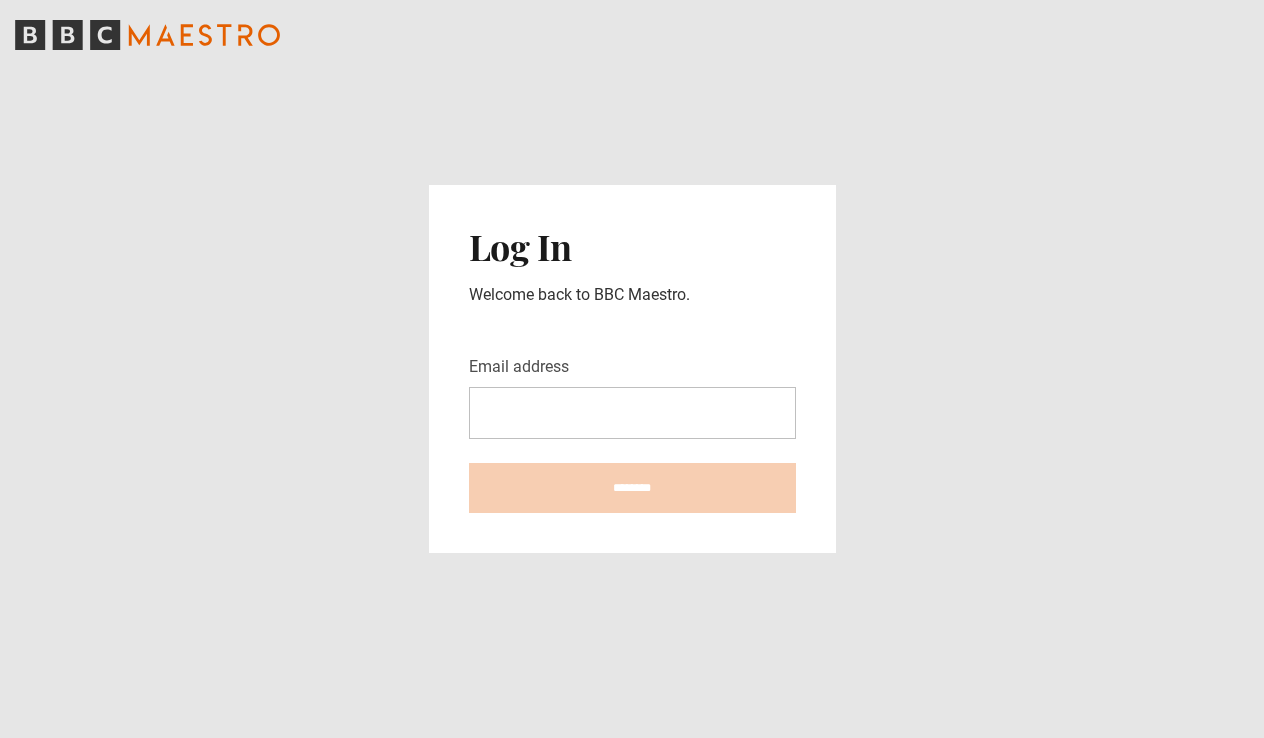 scroll, scrollTop: 0, scrollLeft: 0, axis: both 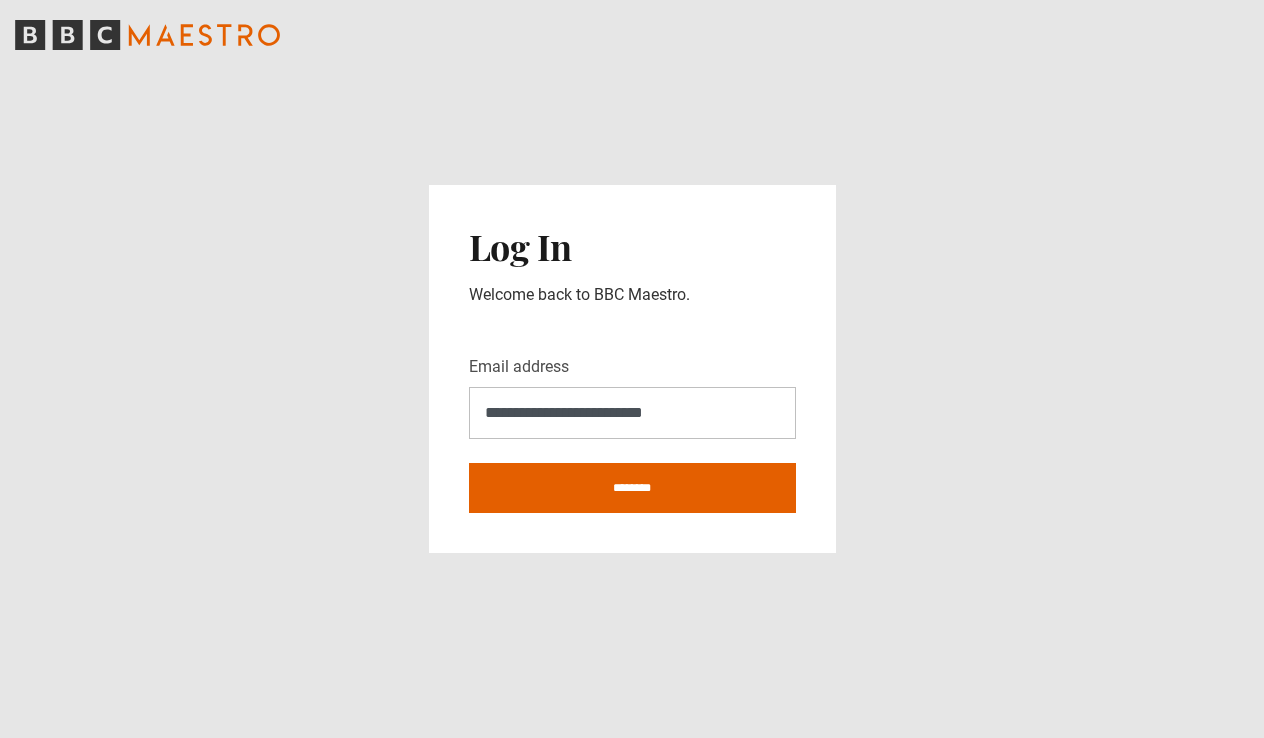 type on "**********" 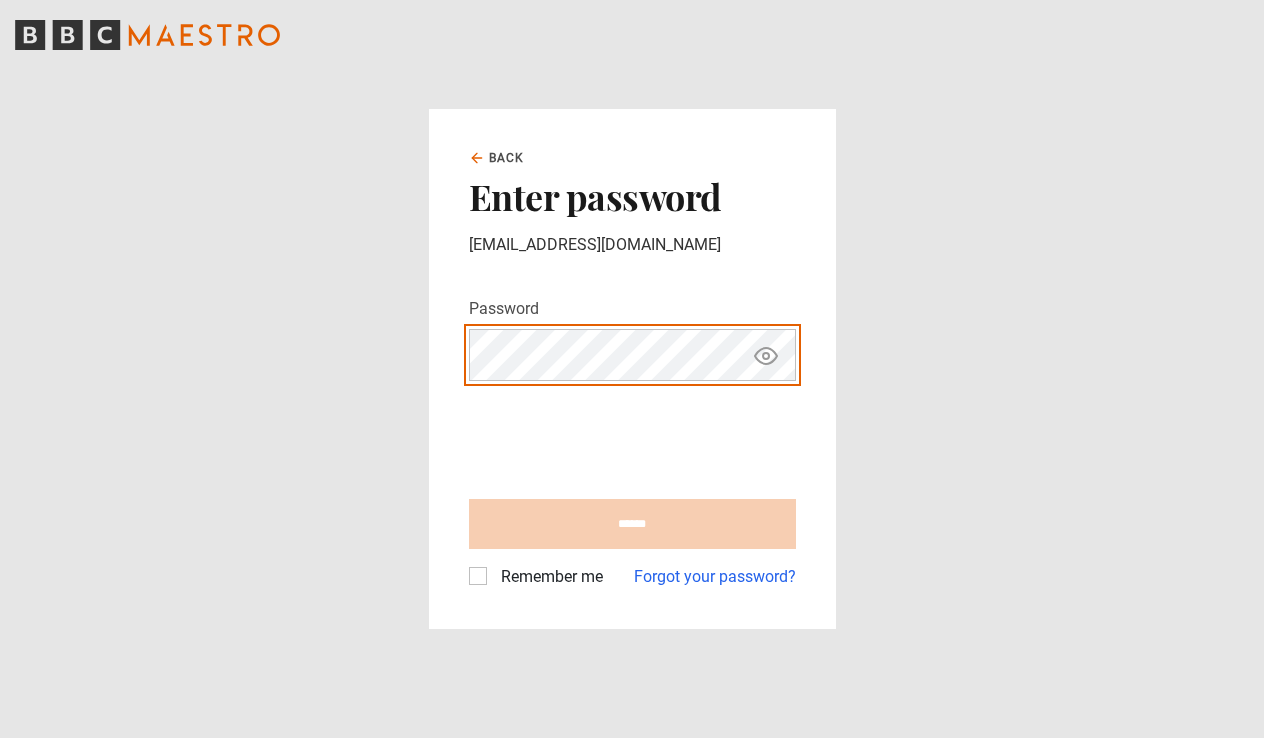 scroll, scrollTop: 0, scrollLeft: 0, axis: both 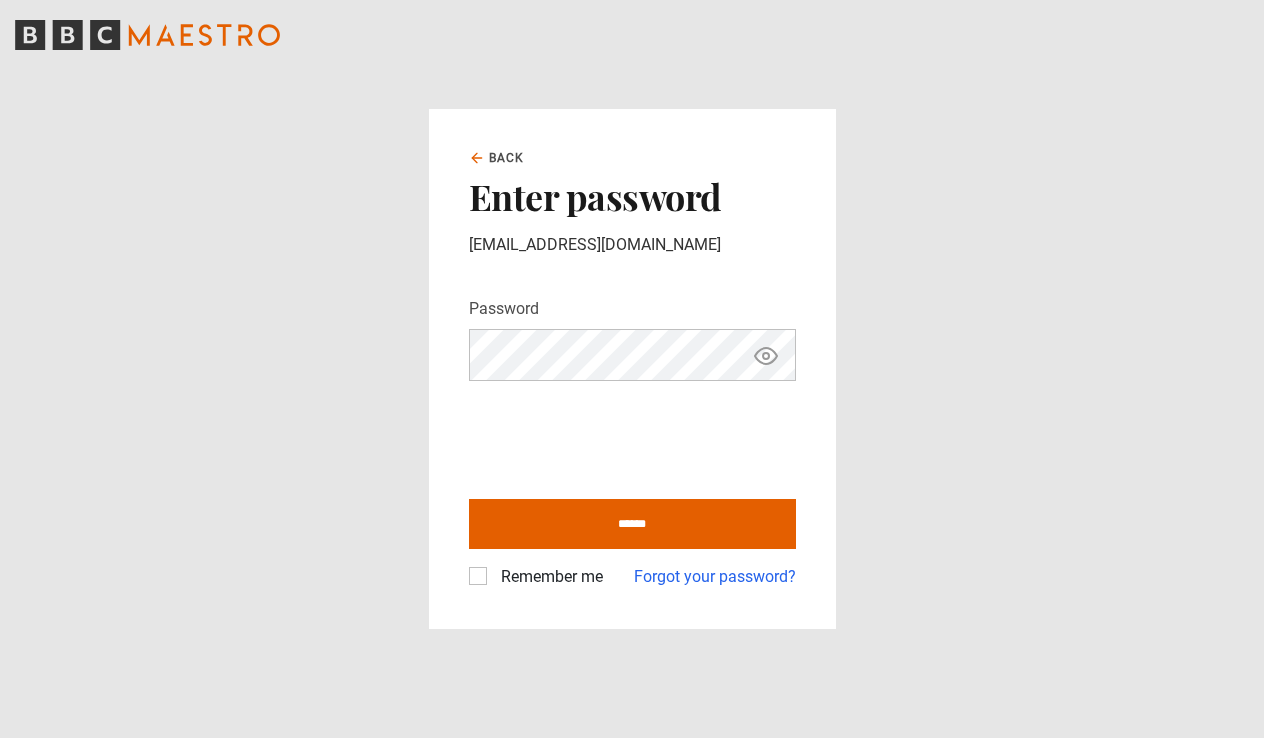click 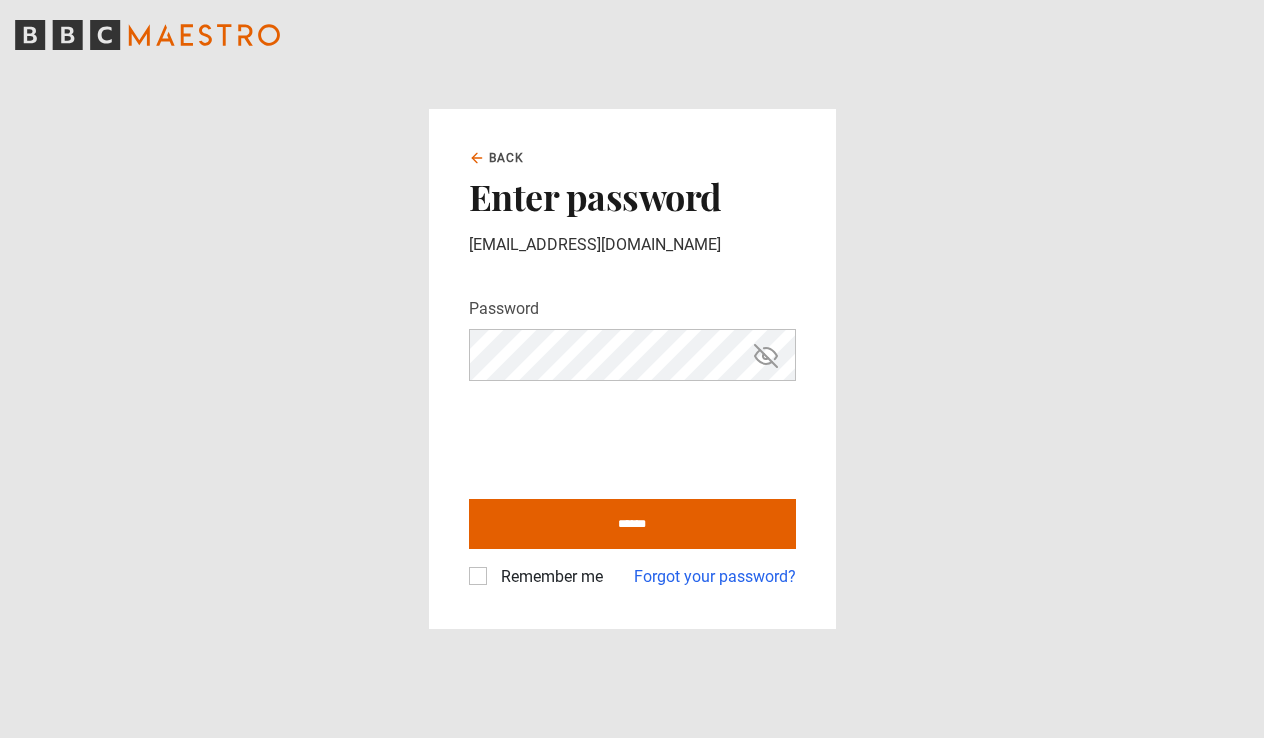 click 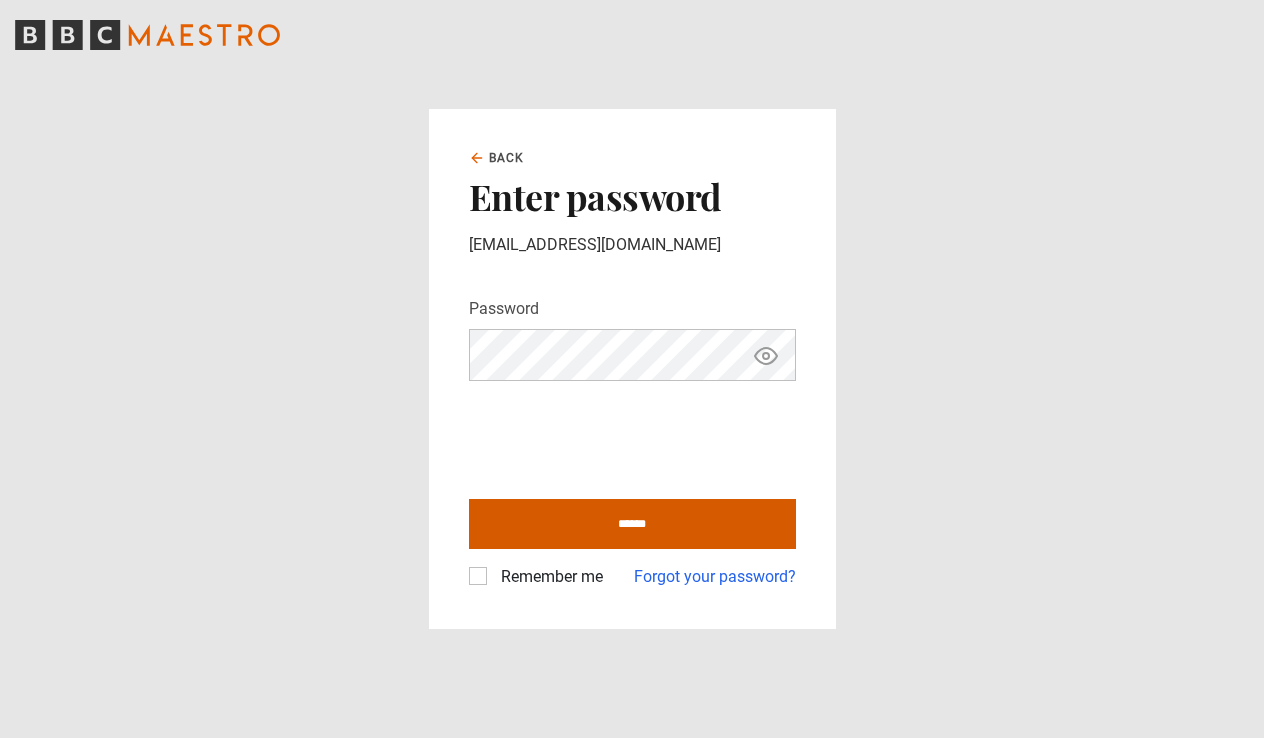 click on "******" at bounding box center (632, 524) 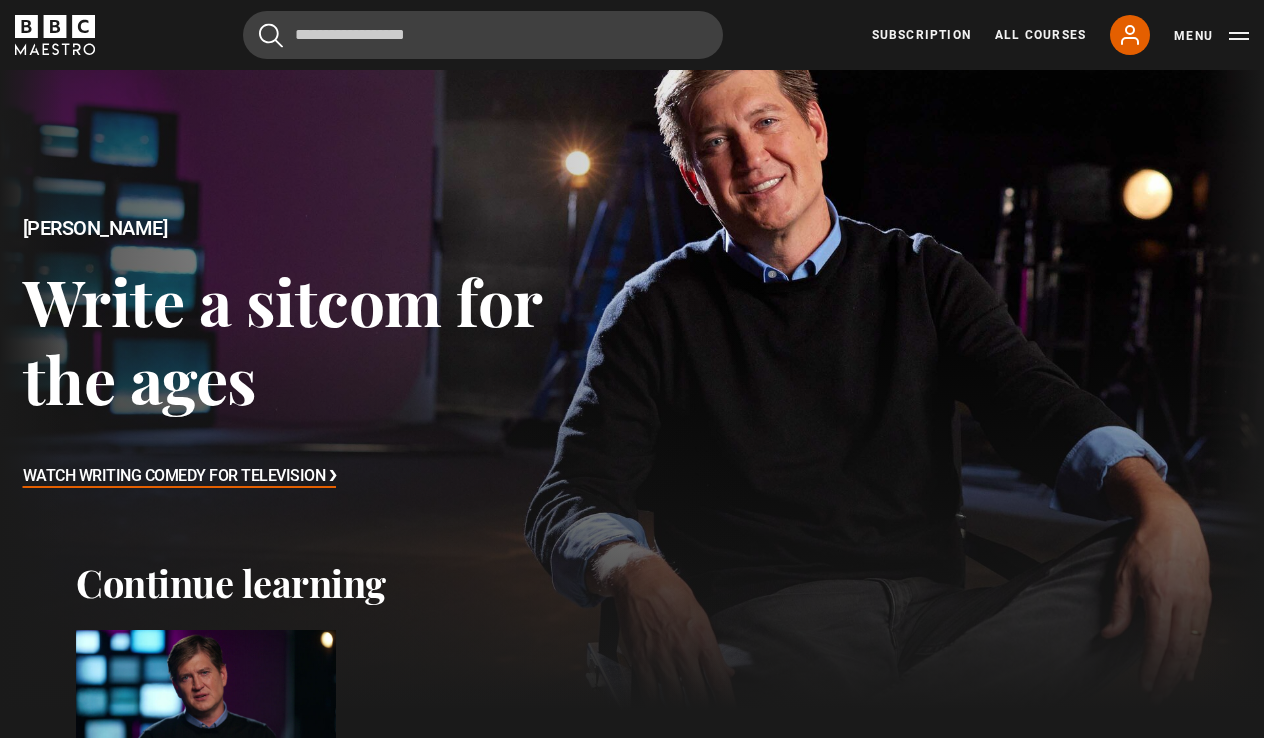 scroll, scrollTop: 153, scrollLeft: 0, axis: vertical 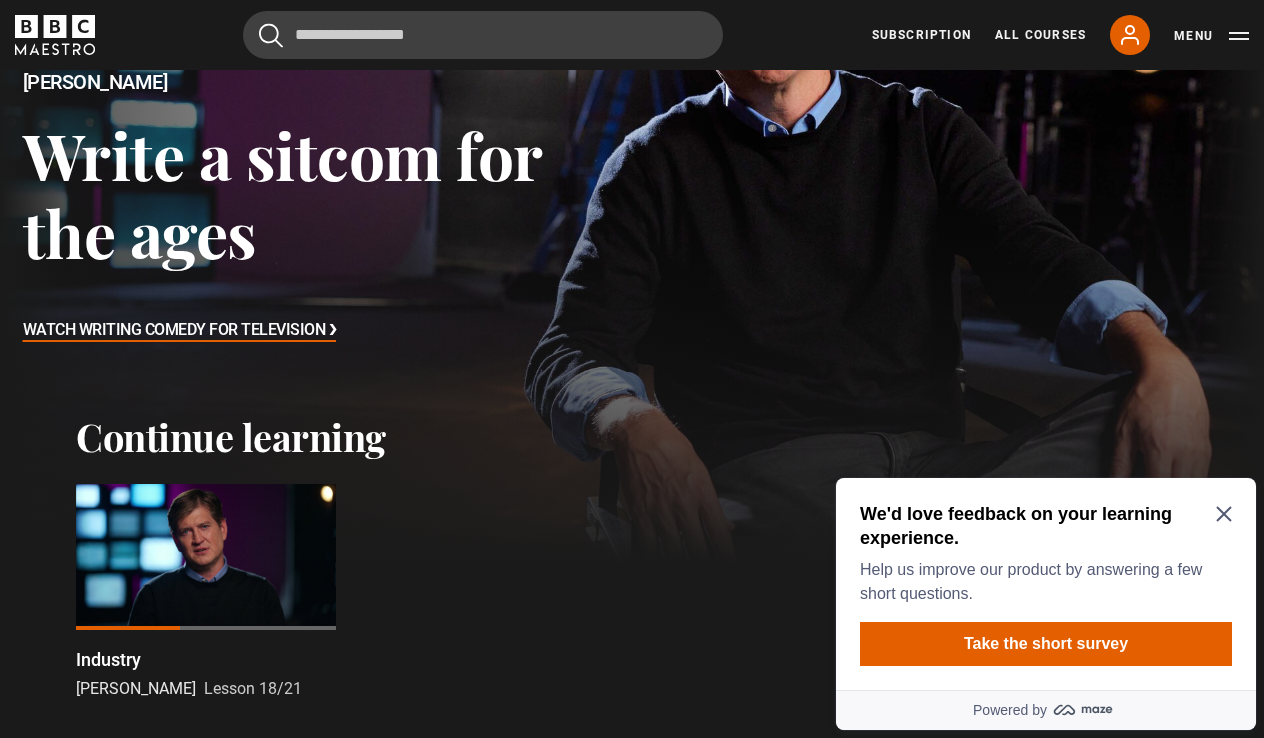 click 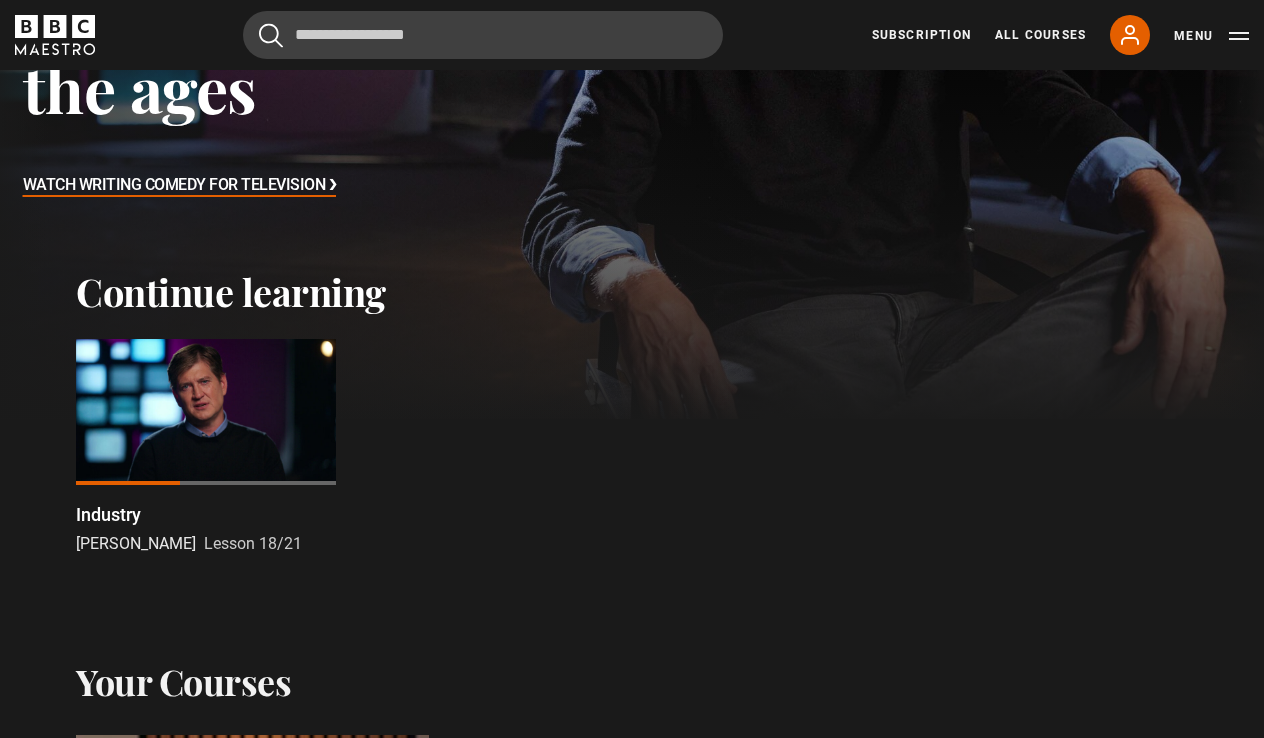 scroll, scrollTop: 364, scrollLeft: 0, axis: vertical 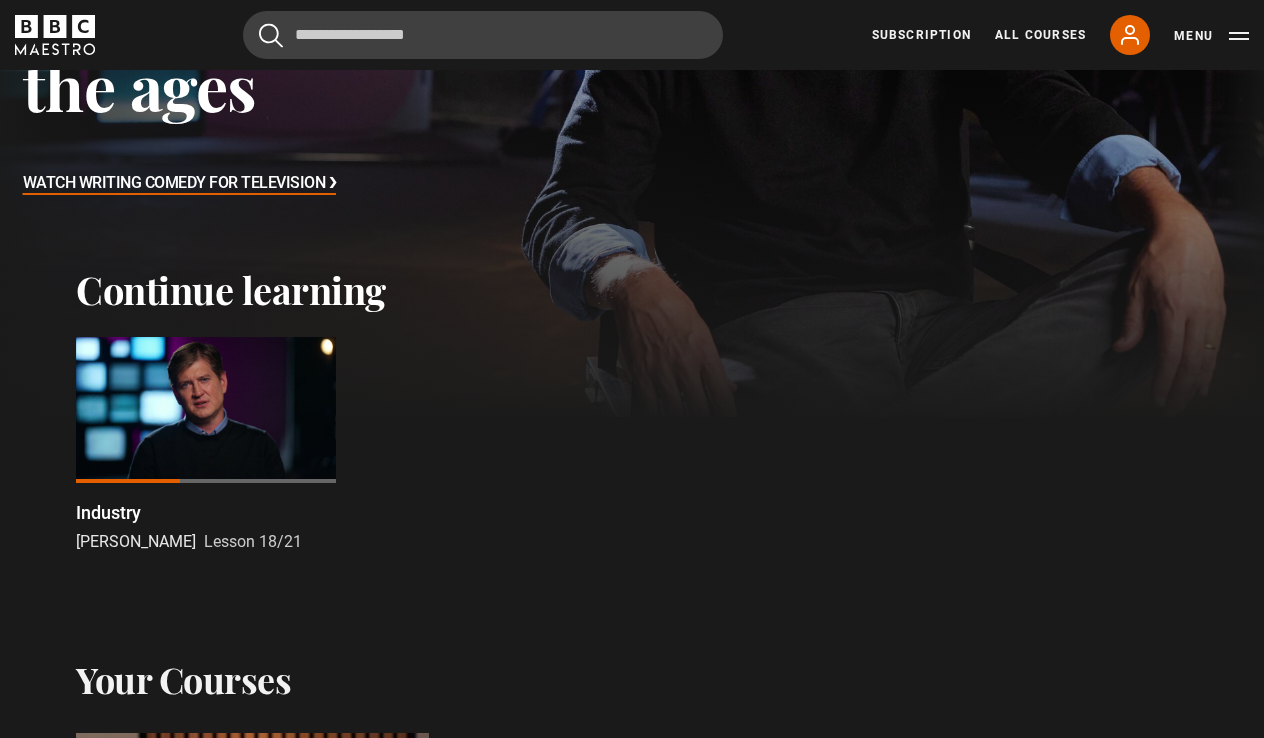 click on "Watch
Writing Comedy for Television ❯" at bounding box center (180, 184) 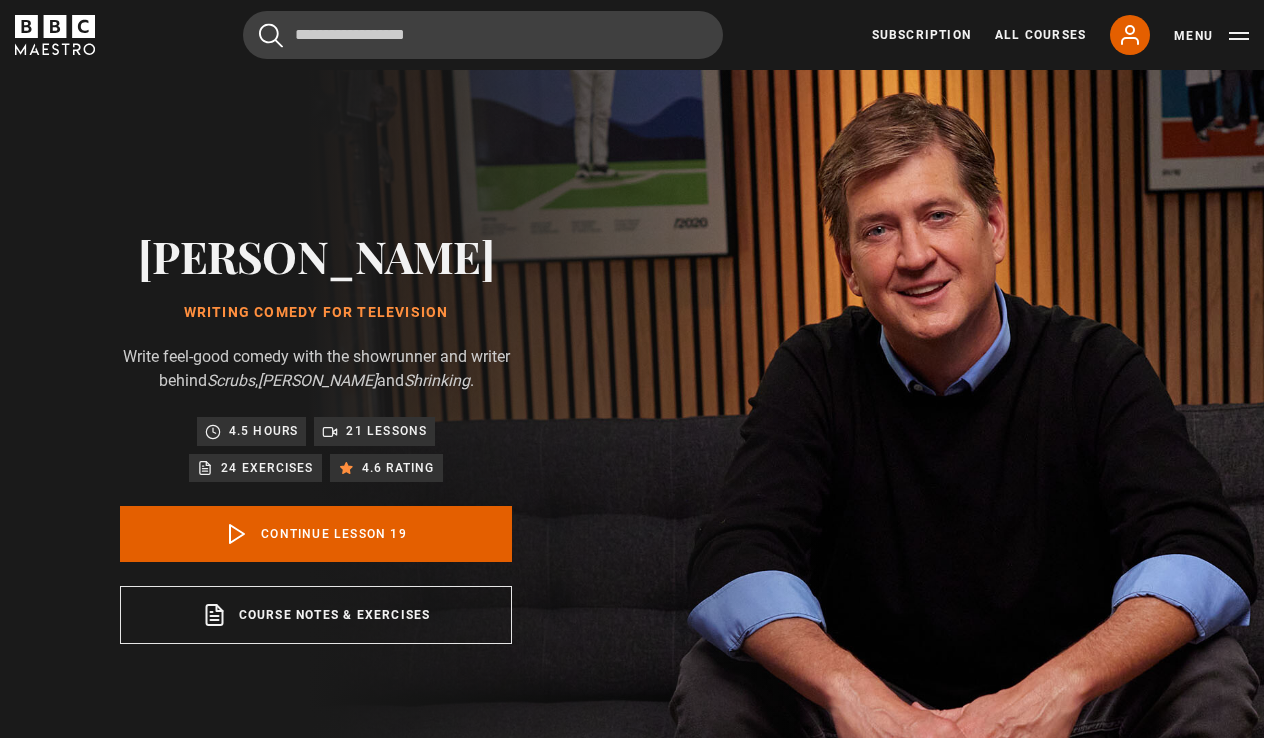 scroll, scrollTop: 841, scrollLeft: 0, axis: vertical 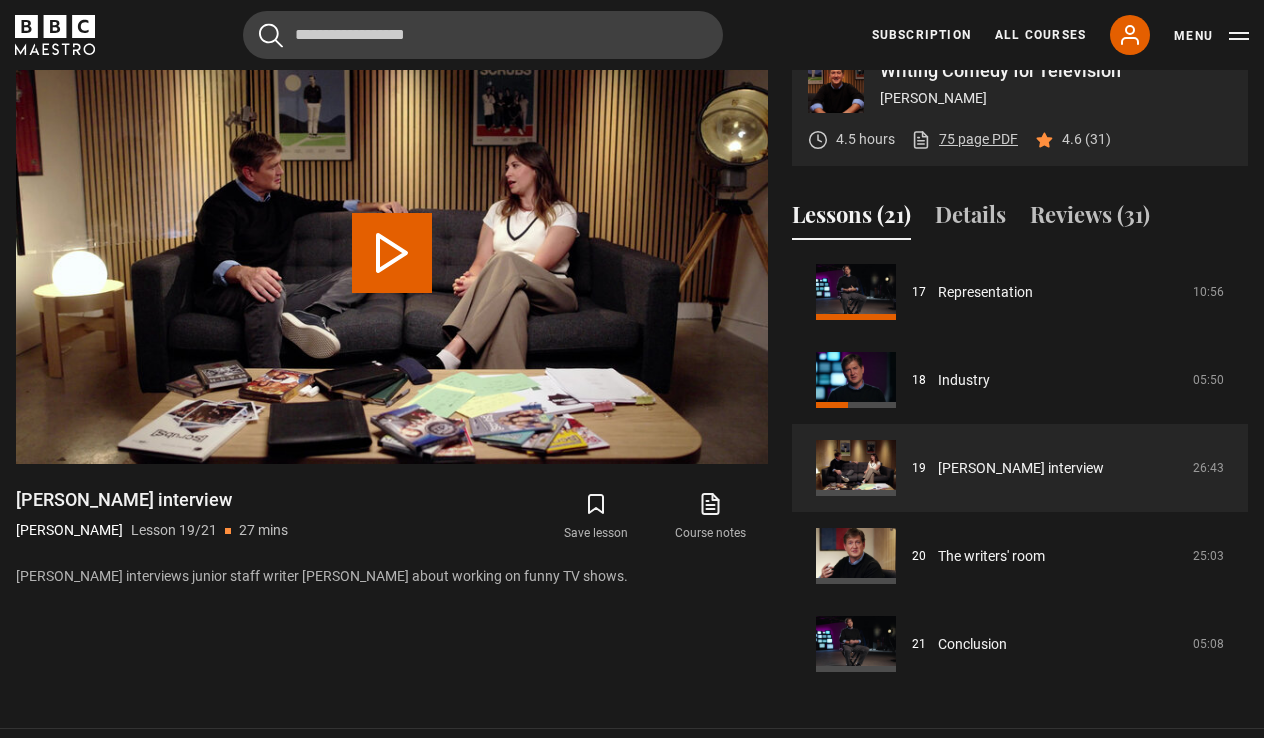 click on "75 page PDF
(opens in new tab)" at bounding box center [964, 139] 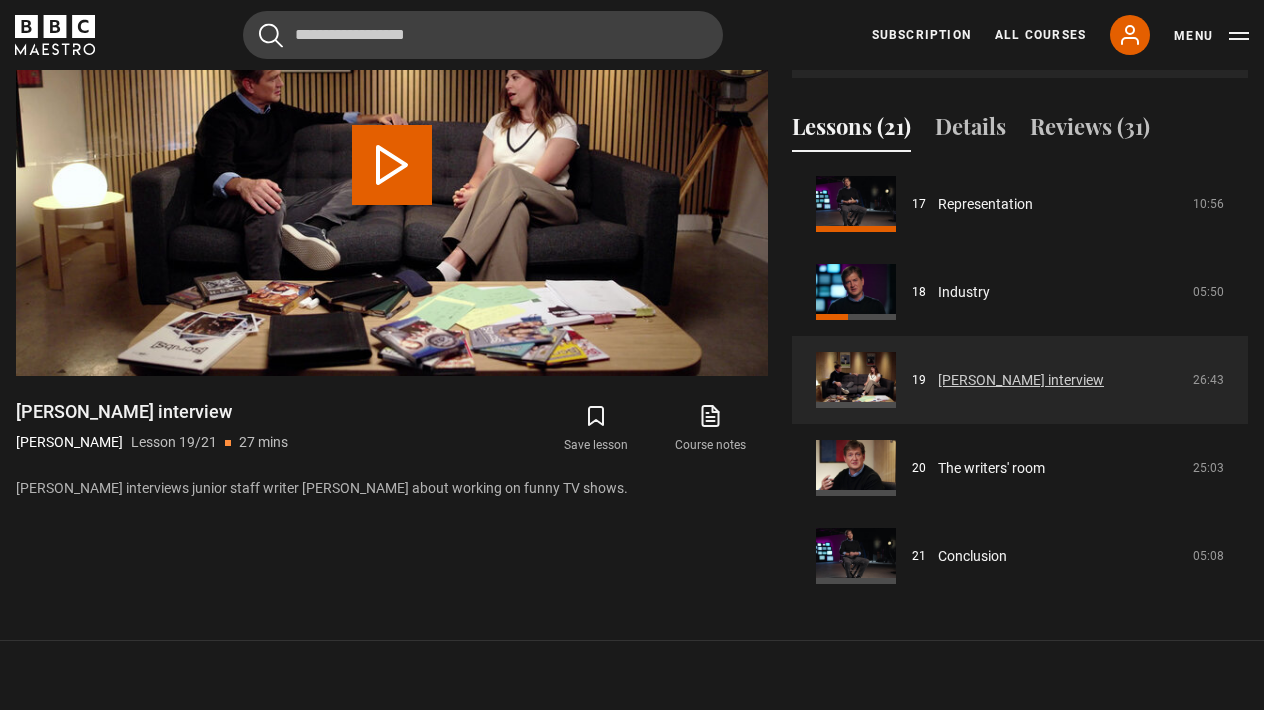scroll, scrollTop: 933, scrollLeft: 1, axis: both 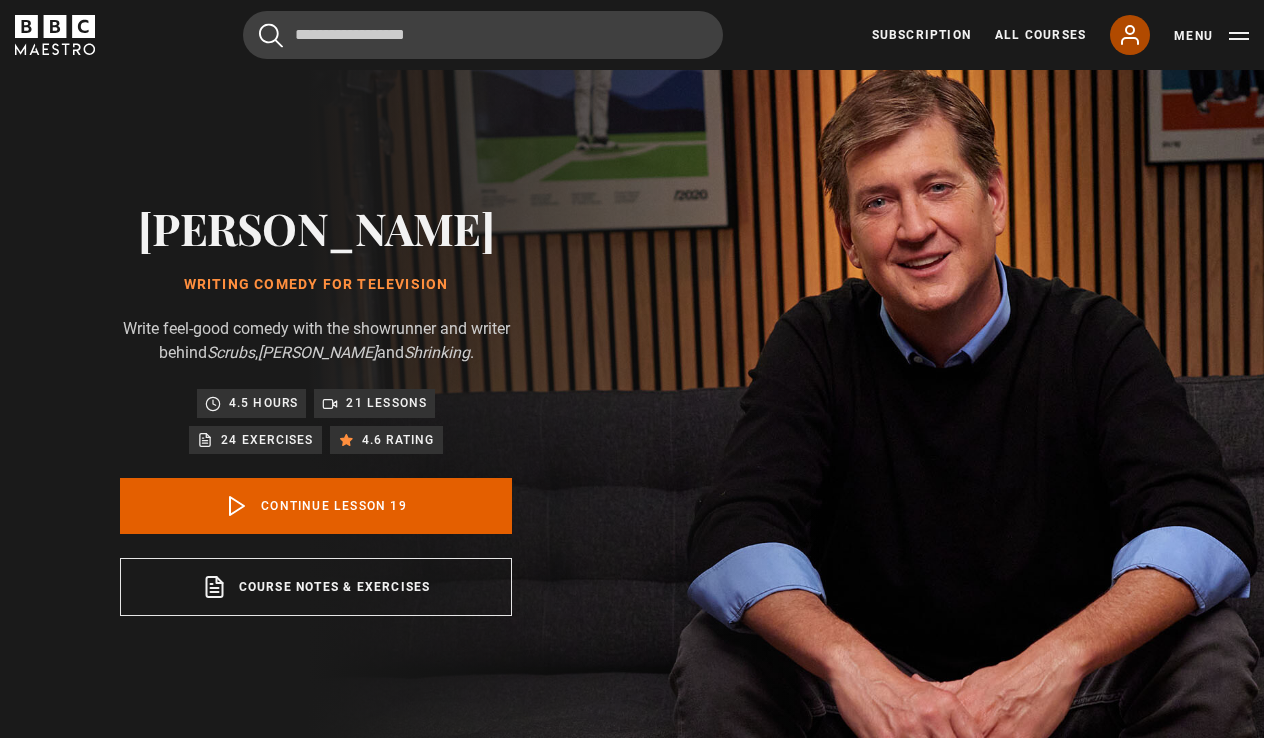 click 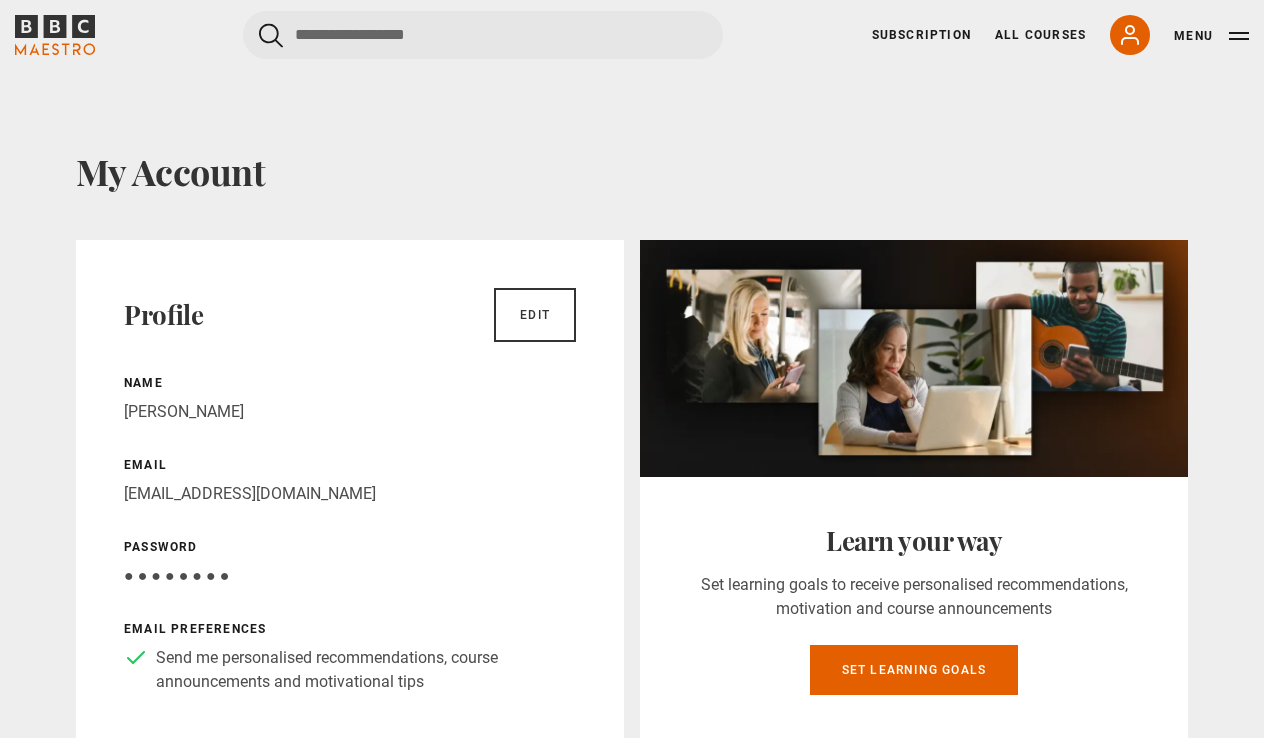 scroll, scrollTop: 0, scrollLeft: 0, axis: both 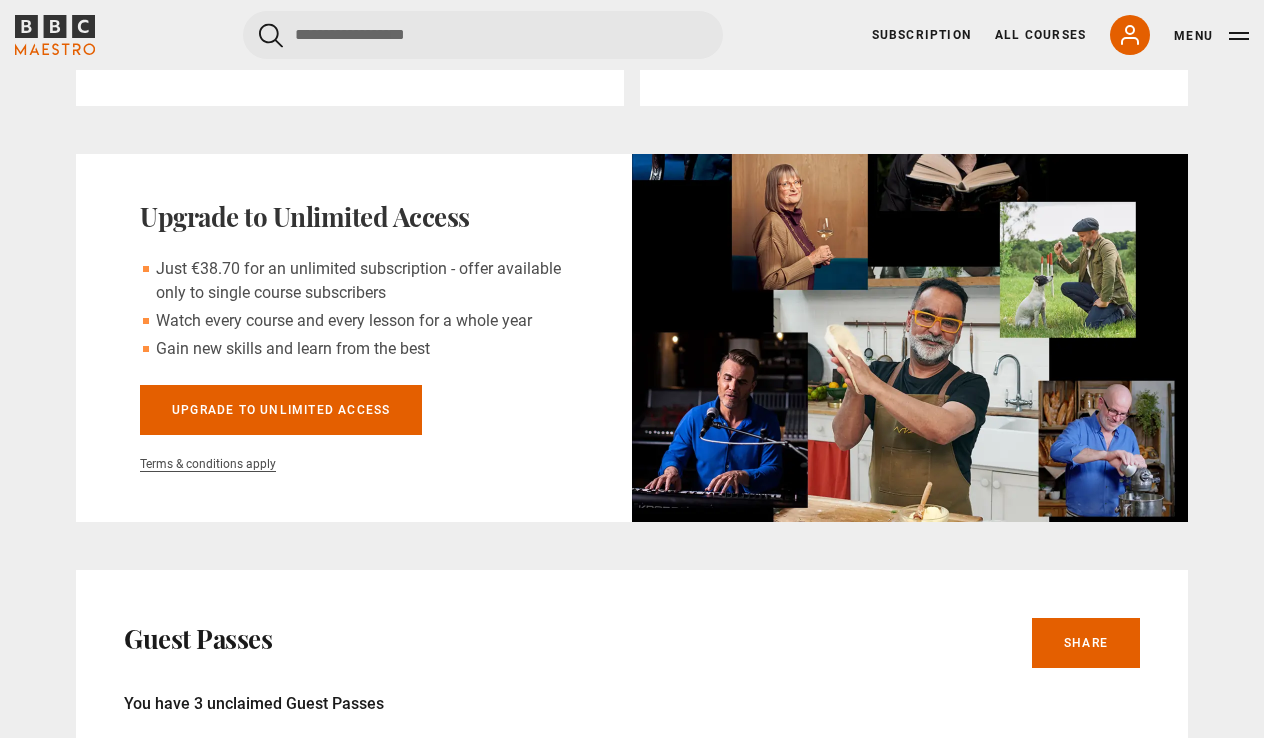 click on "Subscription
All Courses
My Account
Search
Menu" at bounding box center [1060, 35] 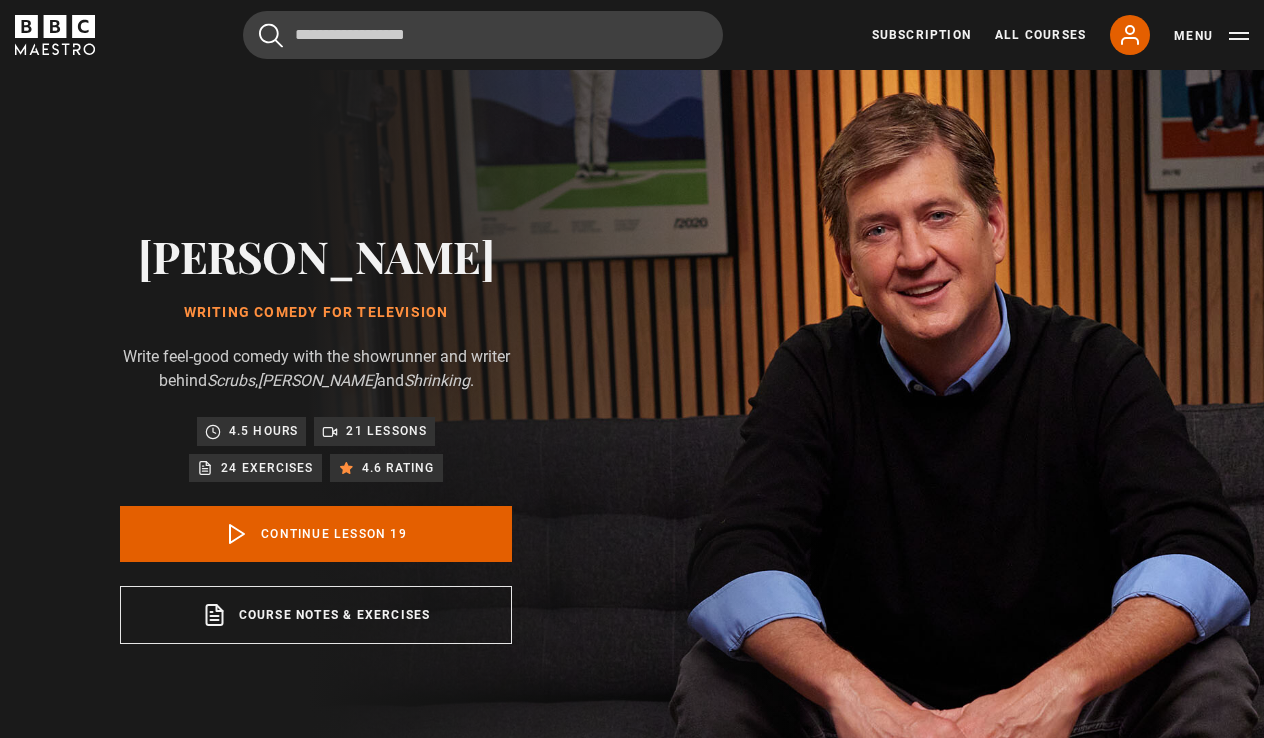 scroll, scrollTop: 0, scrollLeft: 0, axis: both 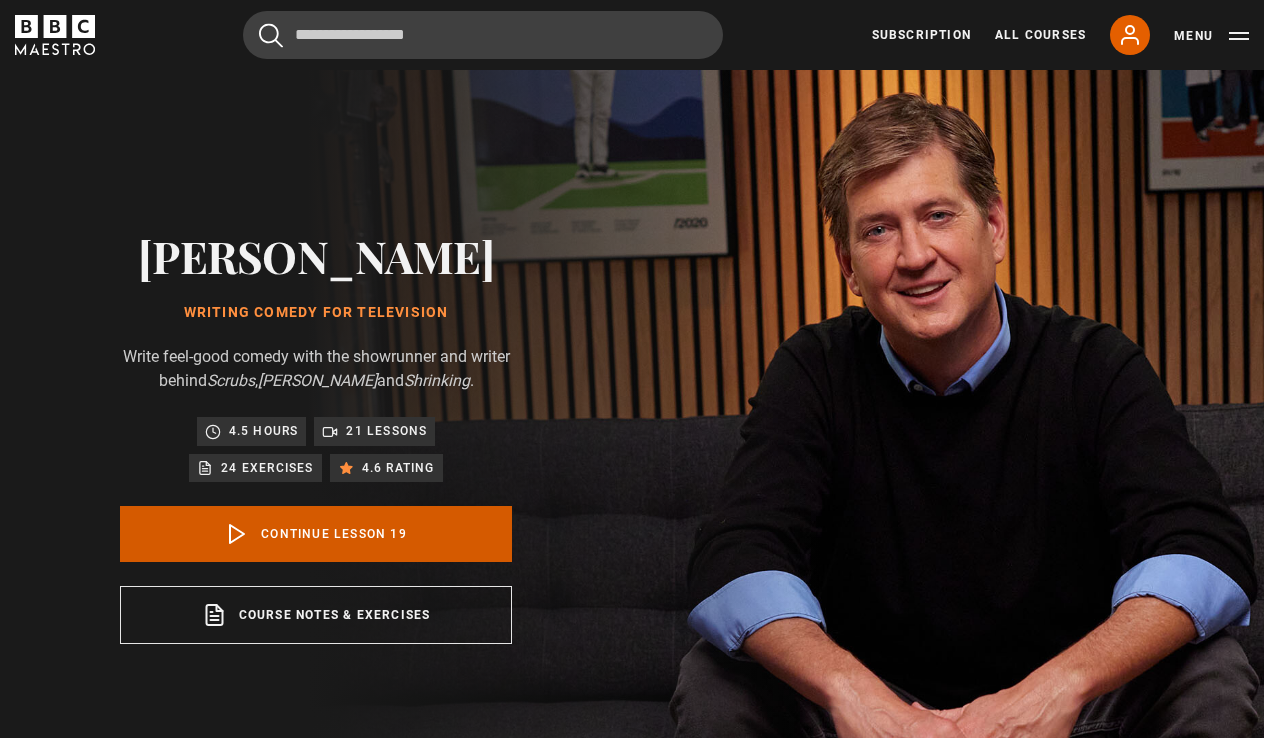 click on "Continue lesson 19" at bounding box center (316, 534) 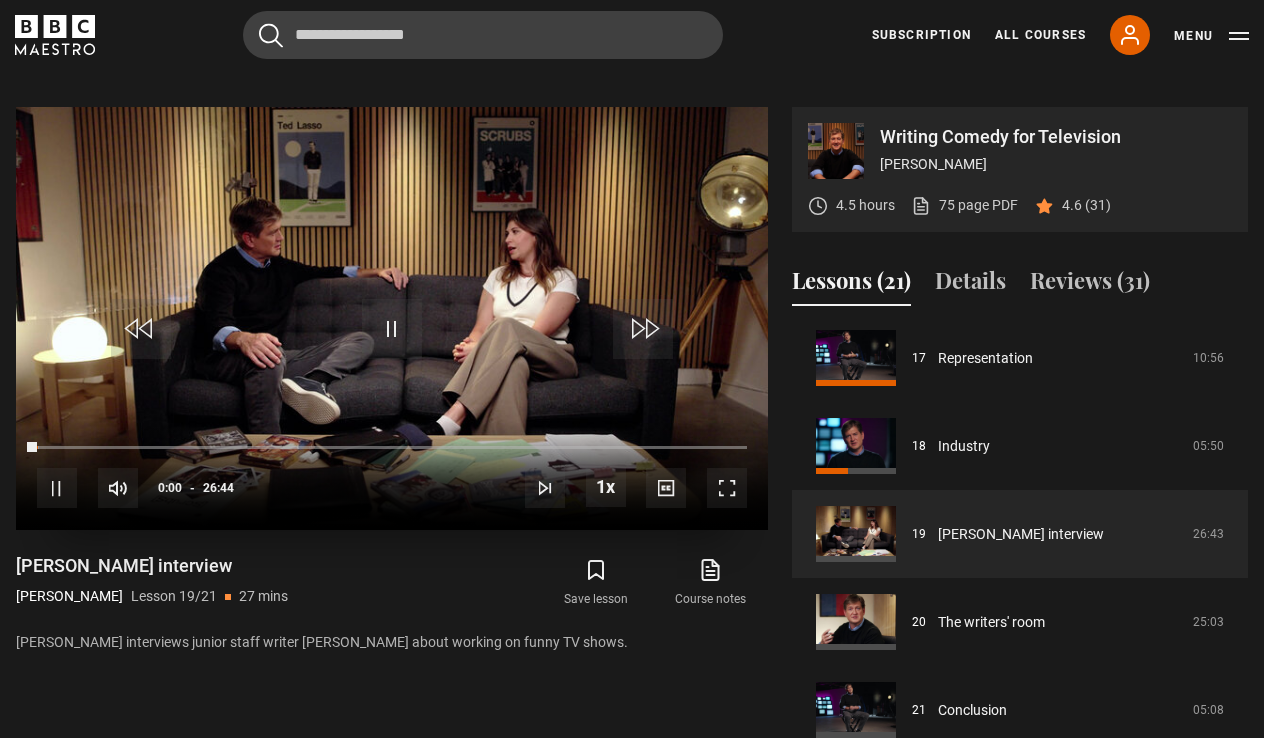 scroll, scrollTop: 775, scrollLeft: 0, axis: vertical 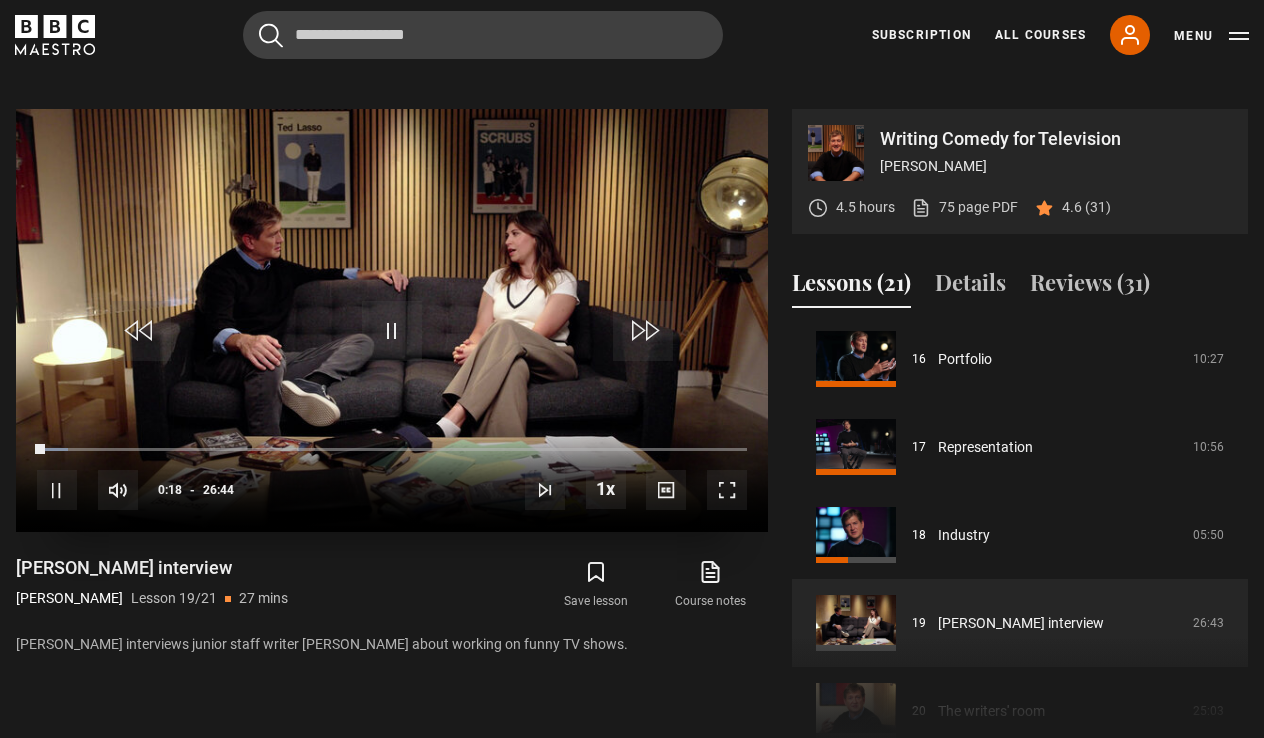click at bounding box center [392, 331] 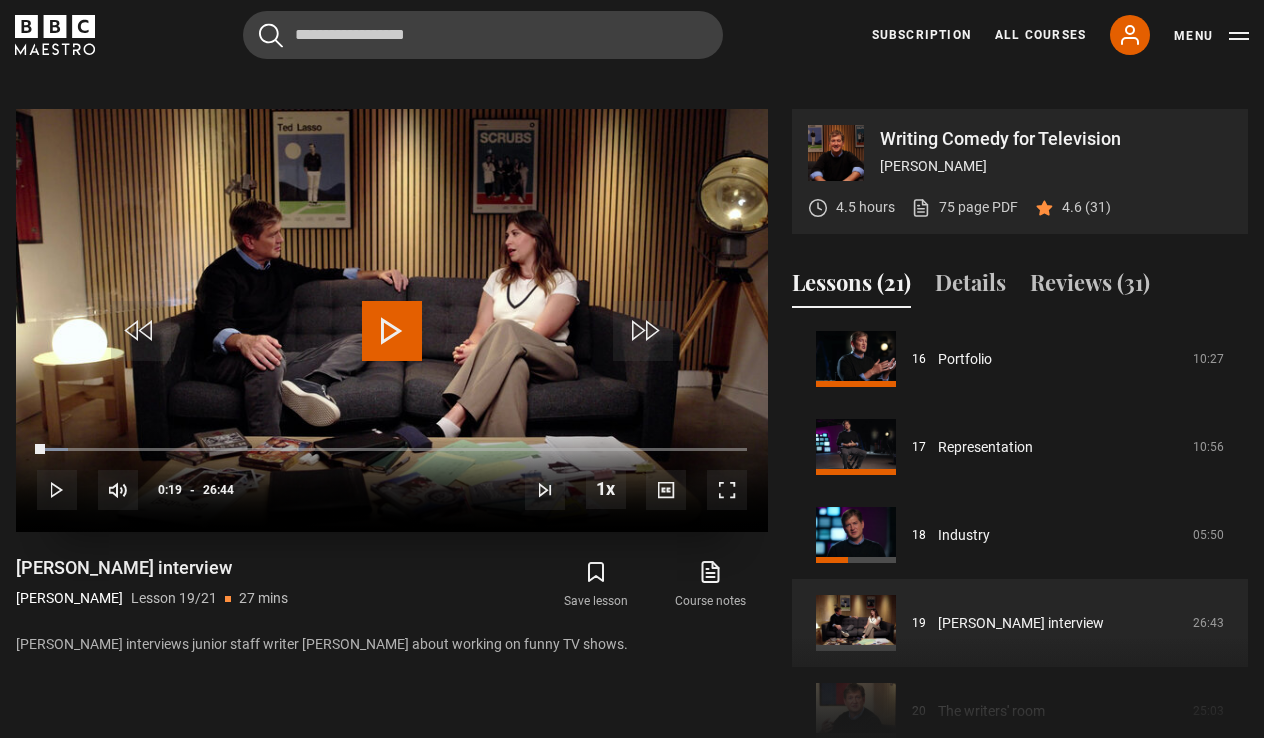 click at bounding box center [392, 331] 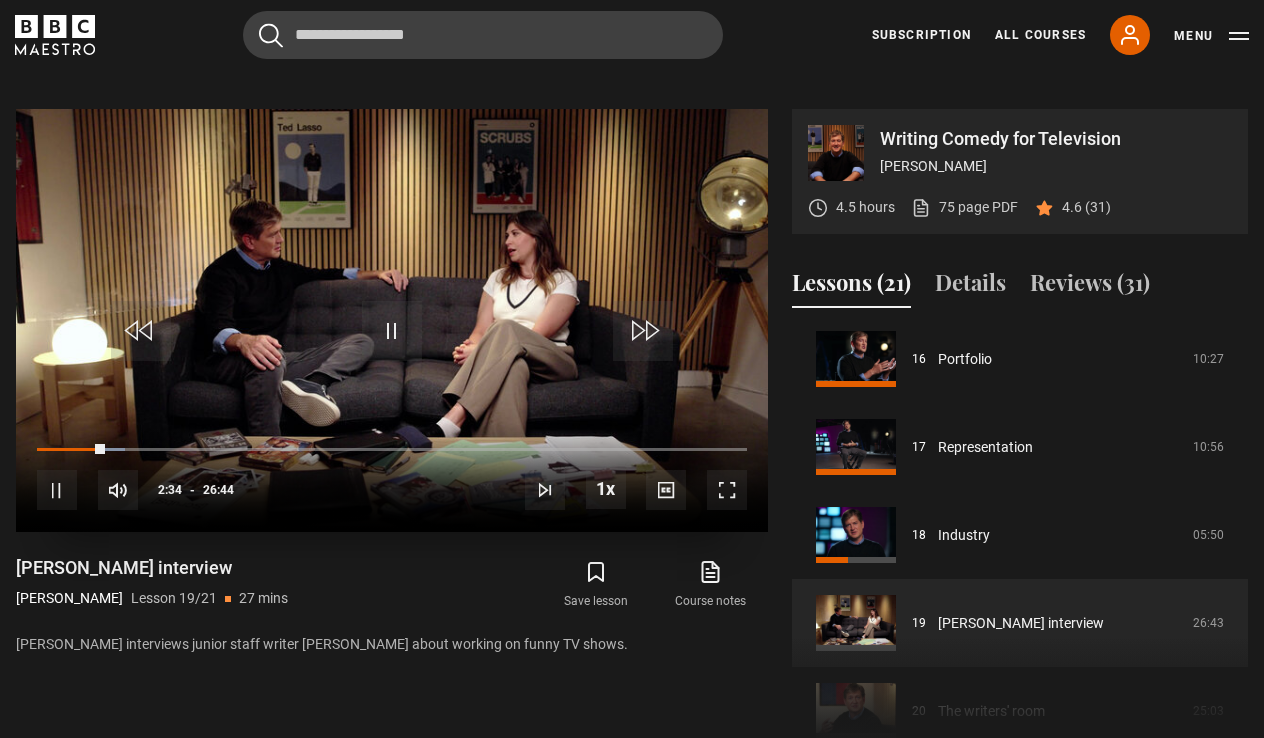 click at bounding box center [392, 331] 